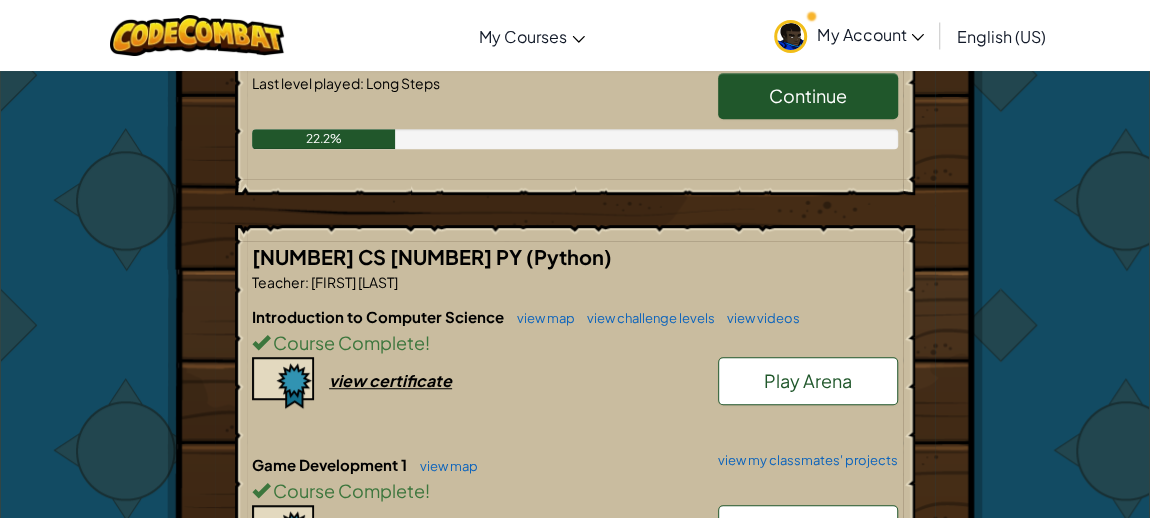 scroll, scrollTop: 454, scrollLeft: 0, axis: vertical 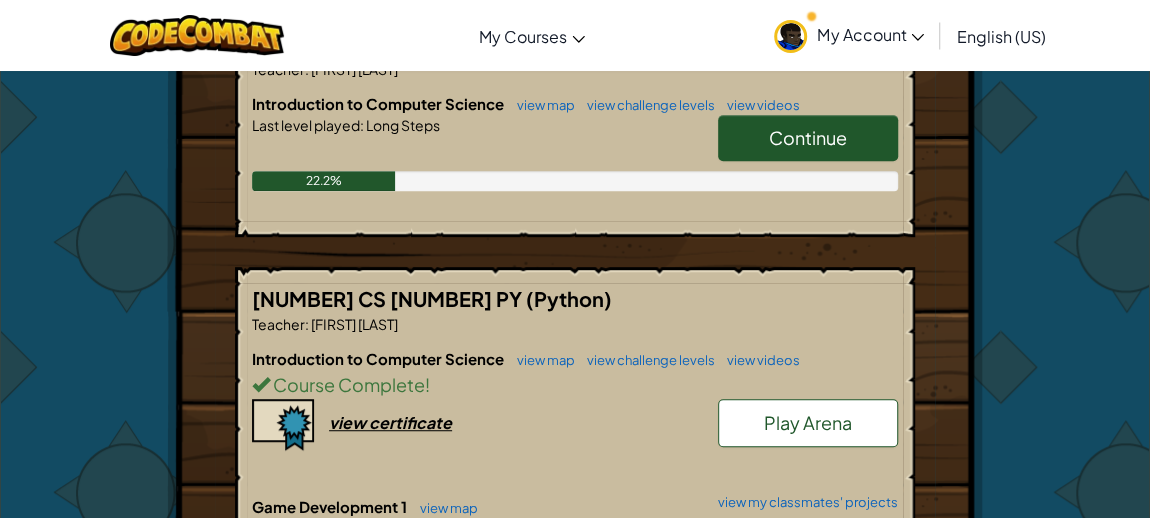 click on "Continue" at bounding box center [808, 137] 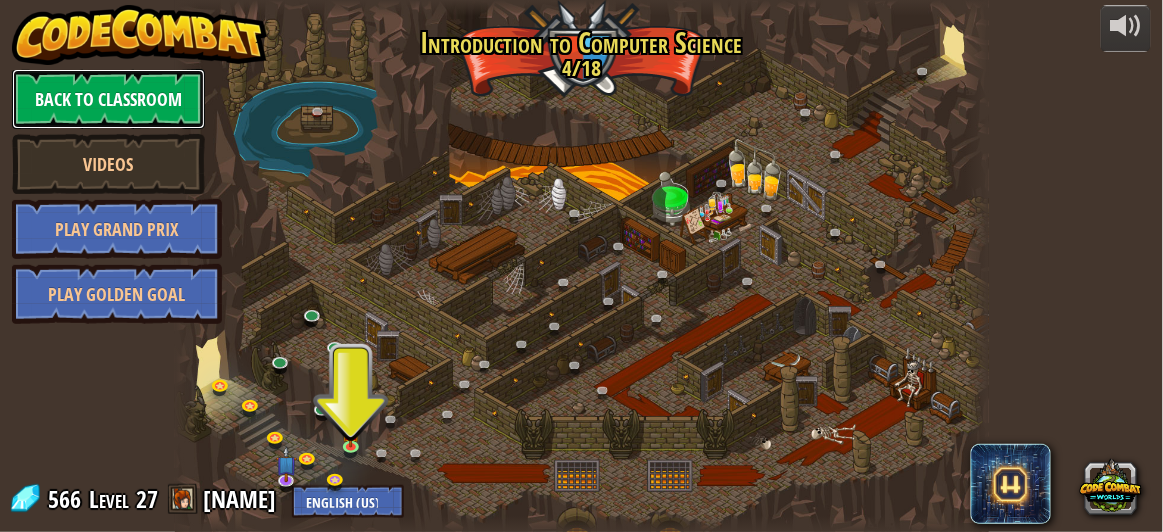 click on "Back to Classroom" at bounding box center (108, 99) 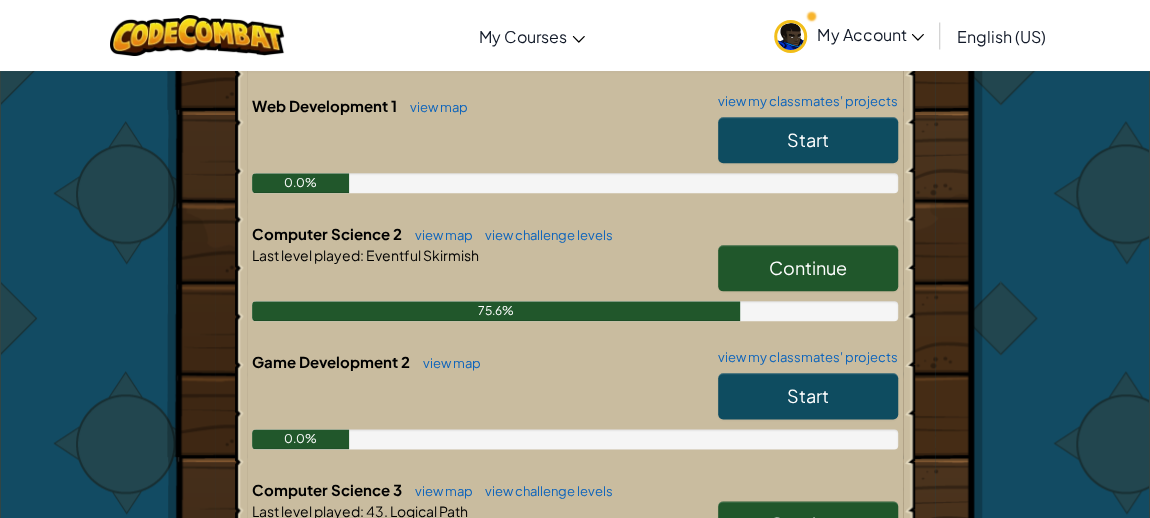 scroll, scrollTop: 1090, scrollLeft: 0, axis: vertical 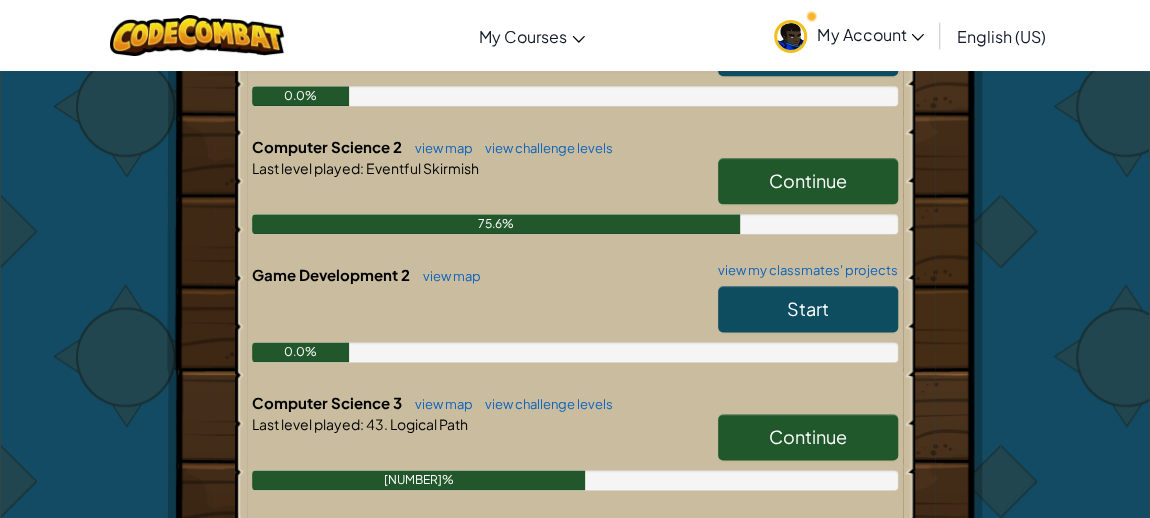 click on "Continue" at bounding box center [808, 436] 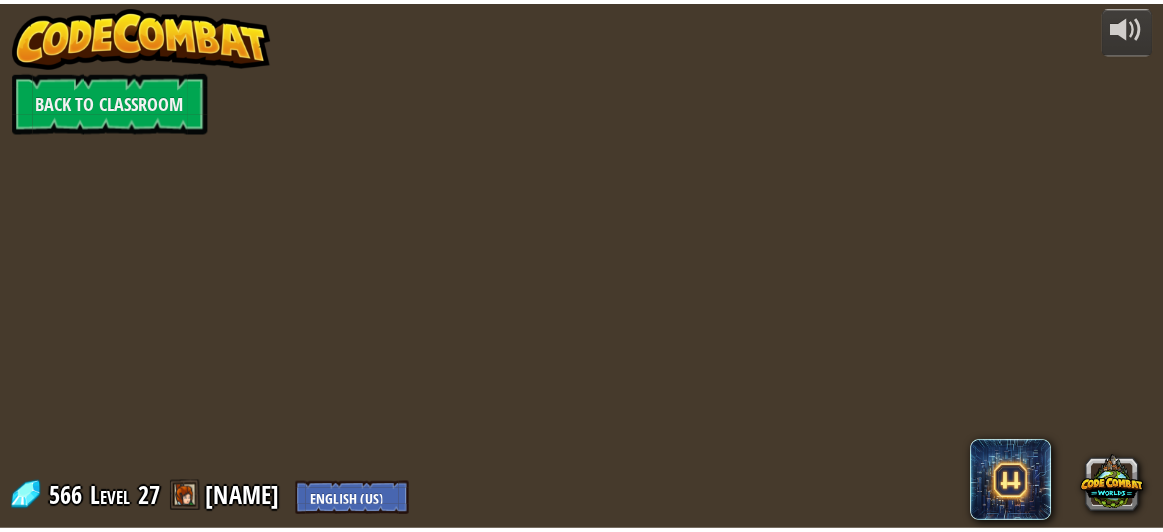 scroll, scrollTop: 0, scrollLeft: 0, axis: both 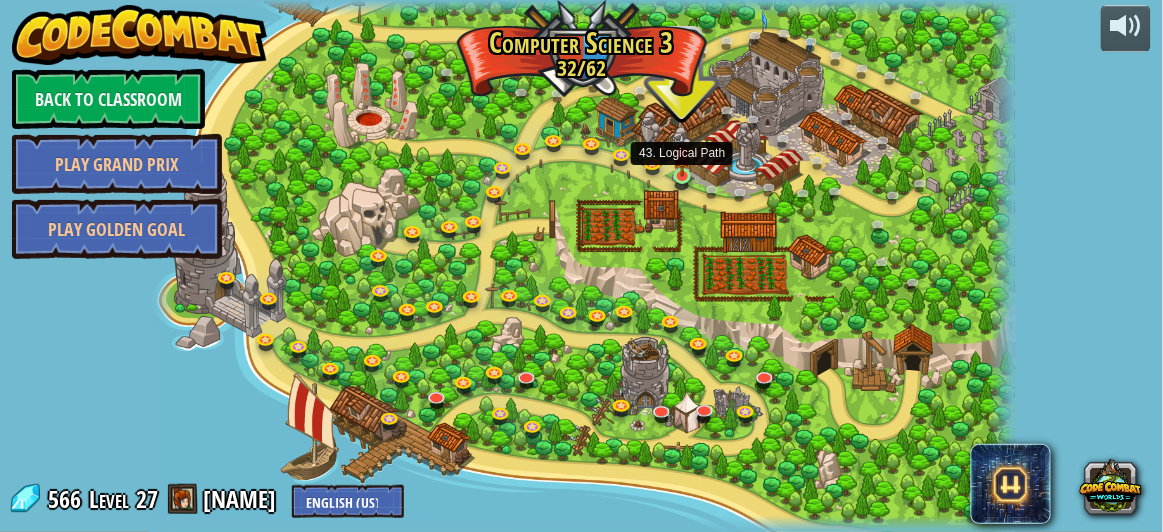 click at bounding box center (682, 155) 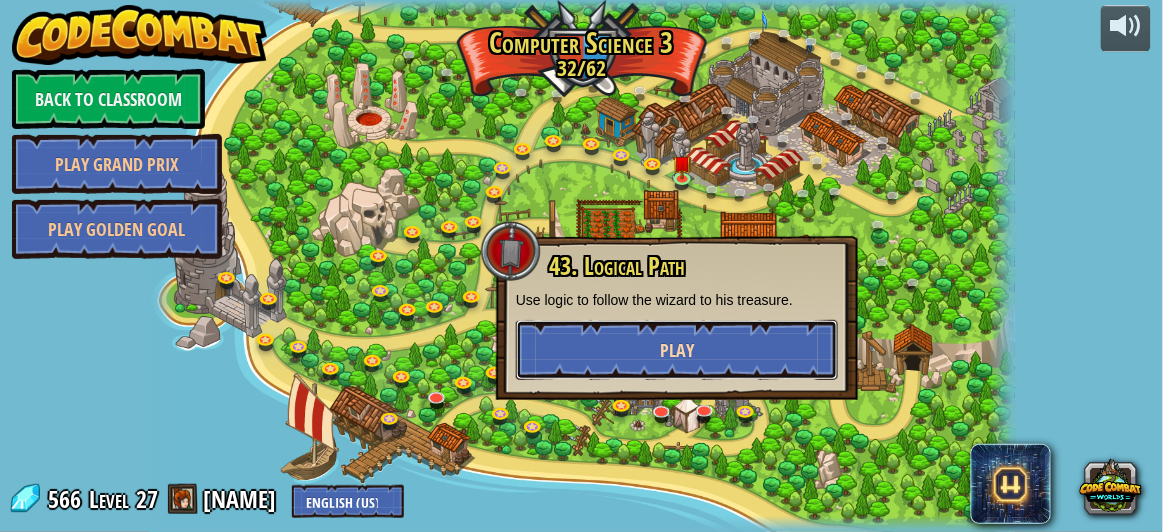click on "Play" at bounding box center (677, 350) 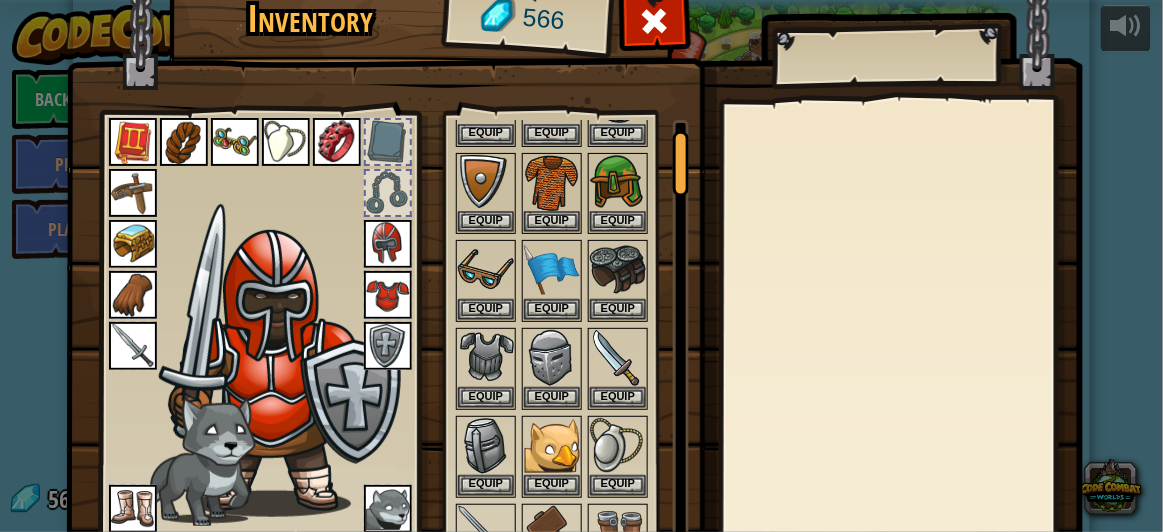 scroll, scrollTop: 553, scrollLeft: 0, axis: vertical 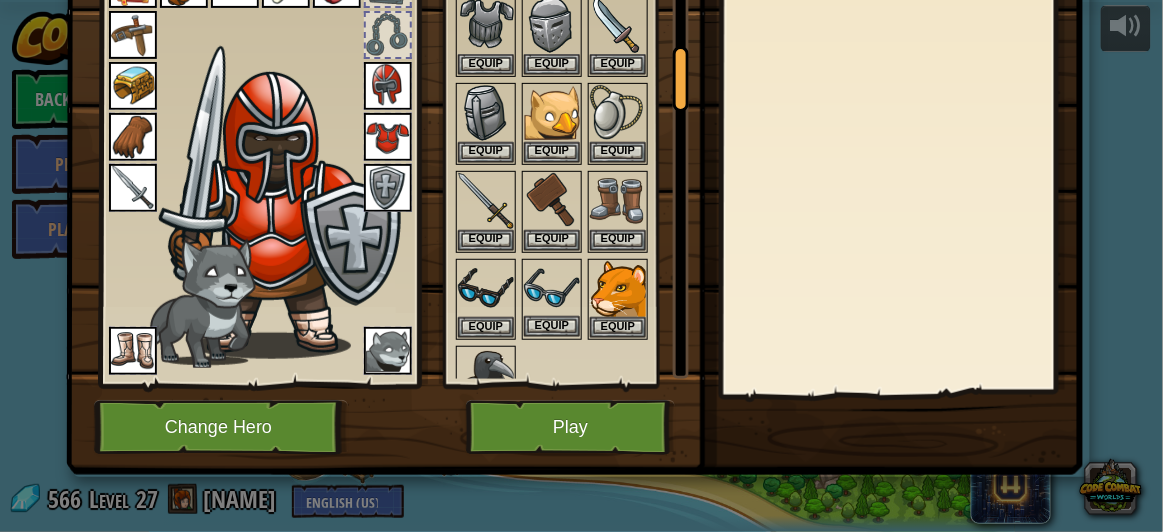 click at bounding box center (552, 289) 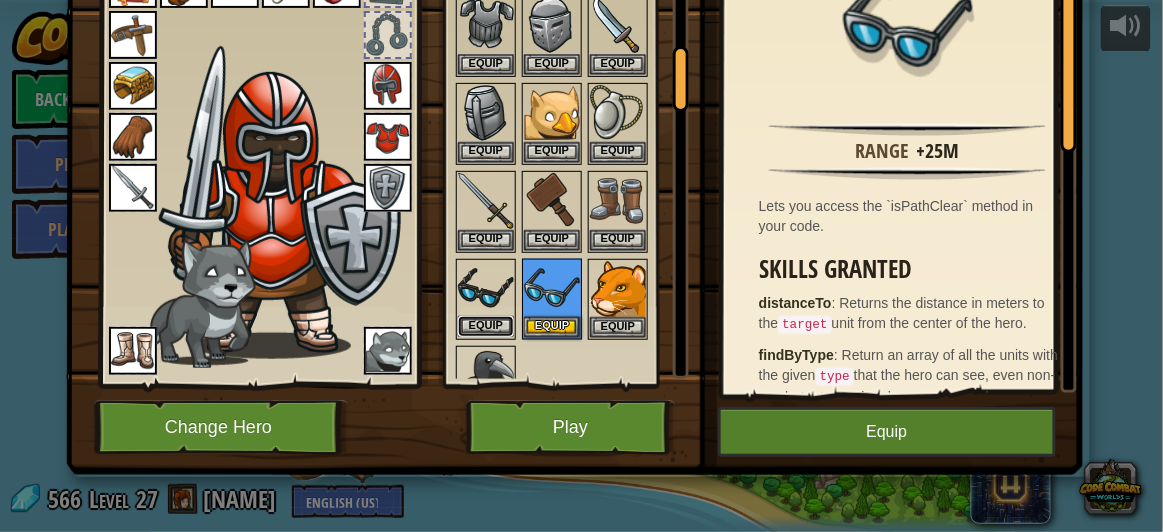 click on "Equip" at bounding box center (486, 326) 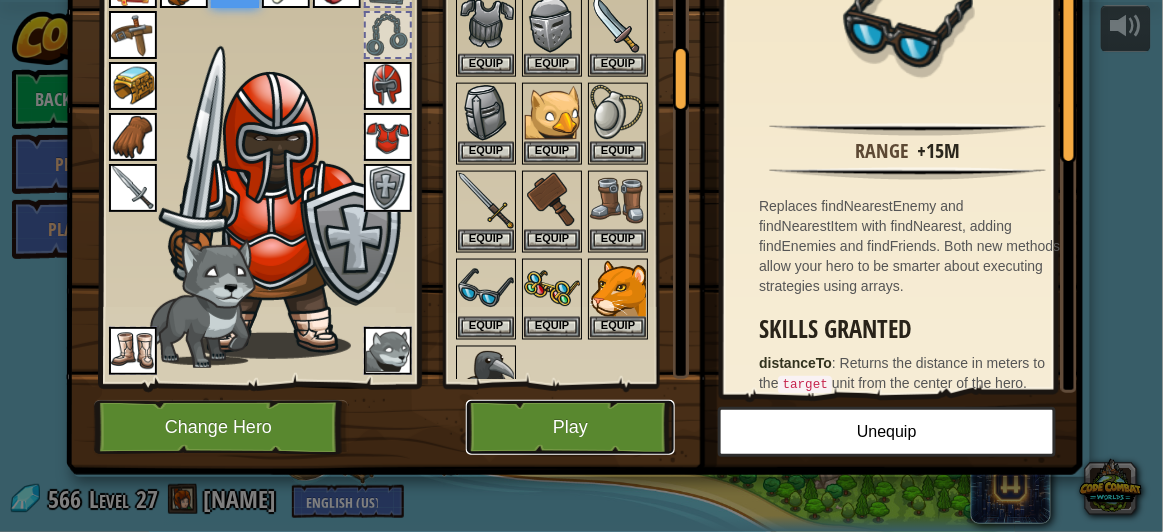 click on "Play" at bounding box center (570, 427) 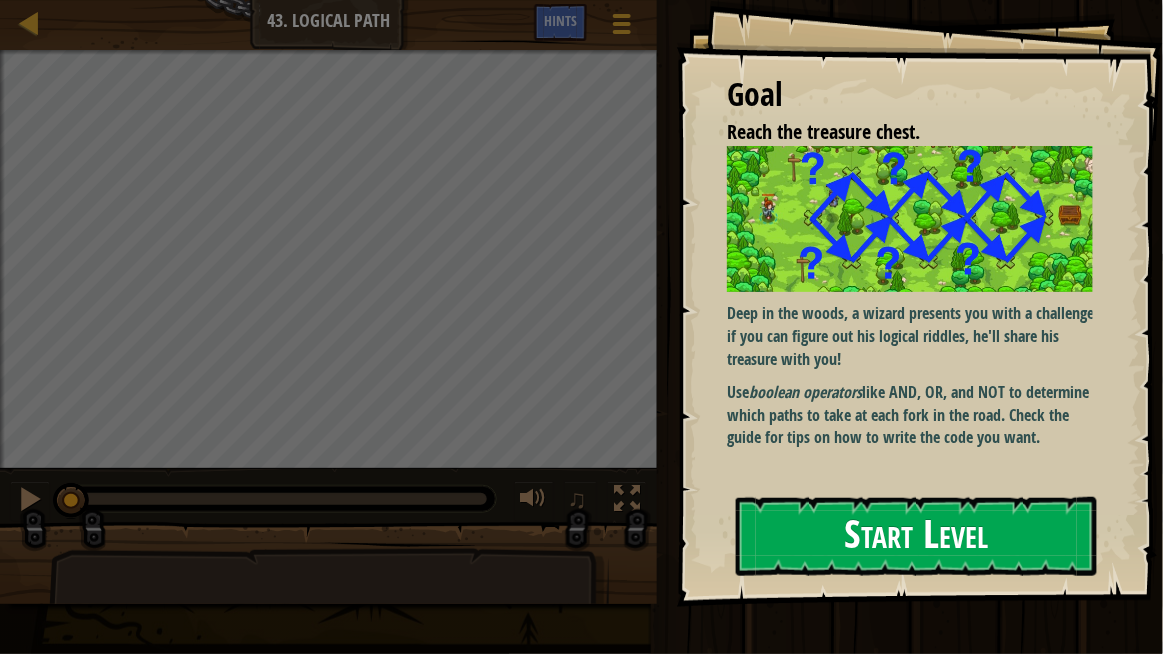 click on "Start Level" at bounding box center (916, 536) 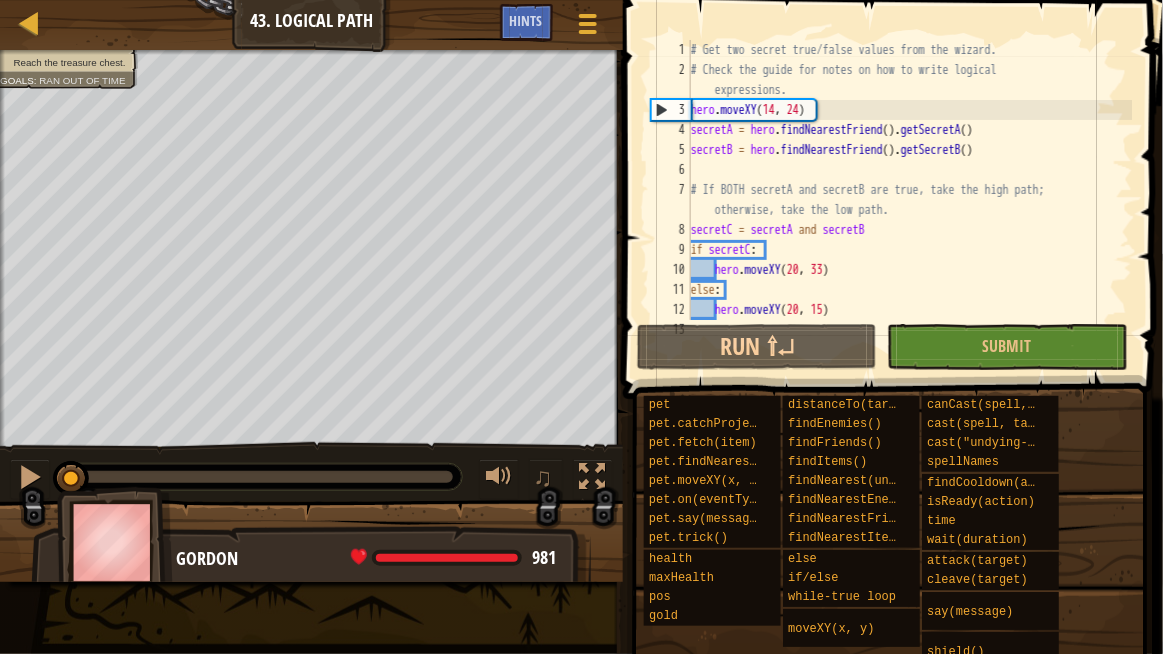 scroll, scrollTop: 159, scrollLeft: 0, axis: vertical 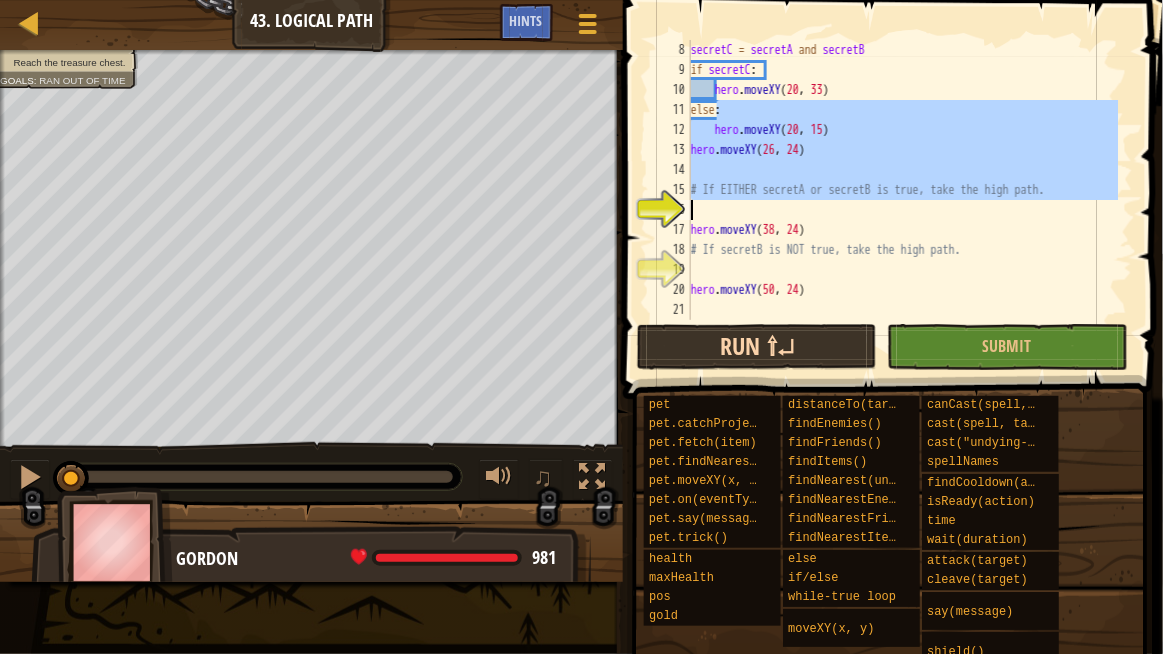 drag, startPoint x: 718, startPoint y: 113, endPoint x: 844, endPoint y: 359, distance: 276.39102 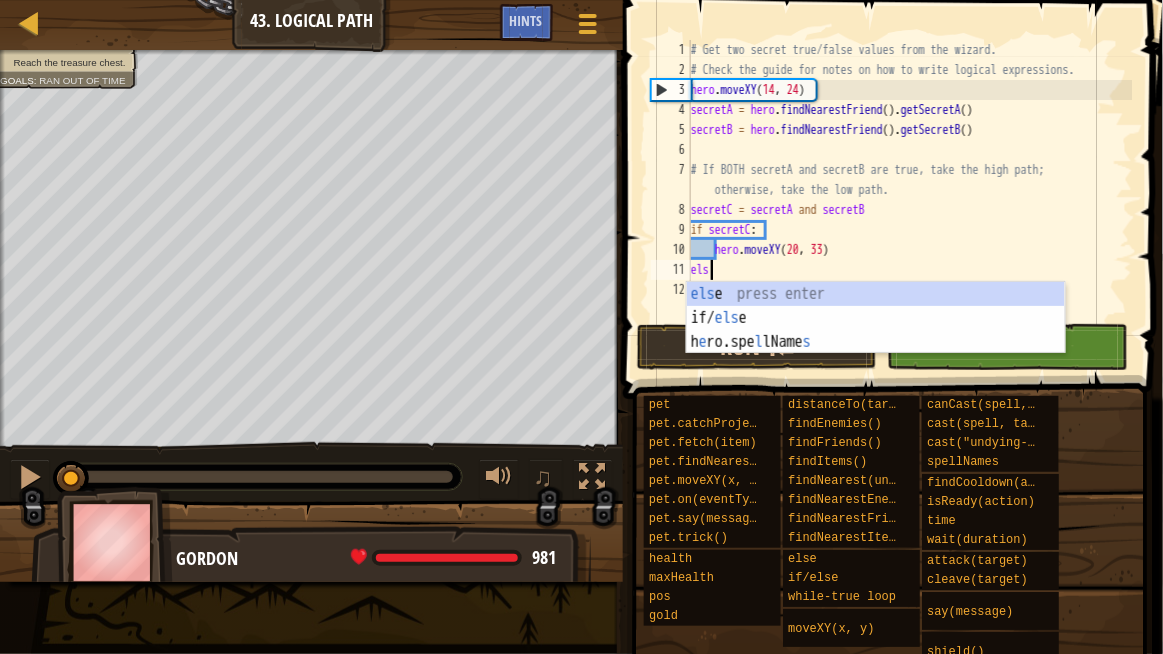 type on "e" 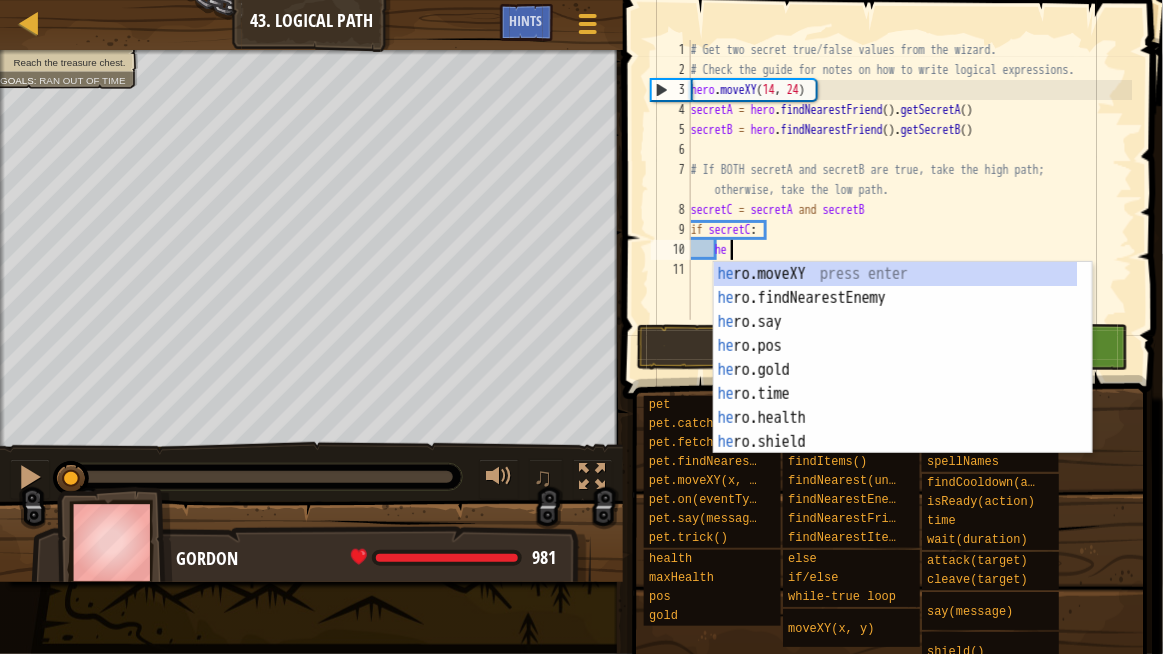 type on "h" 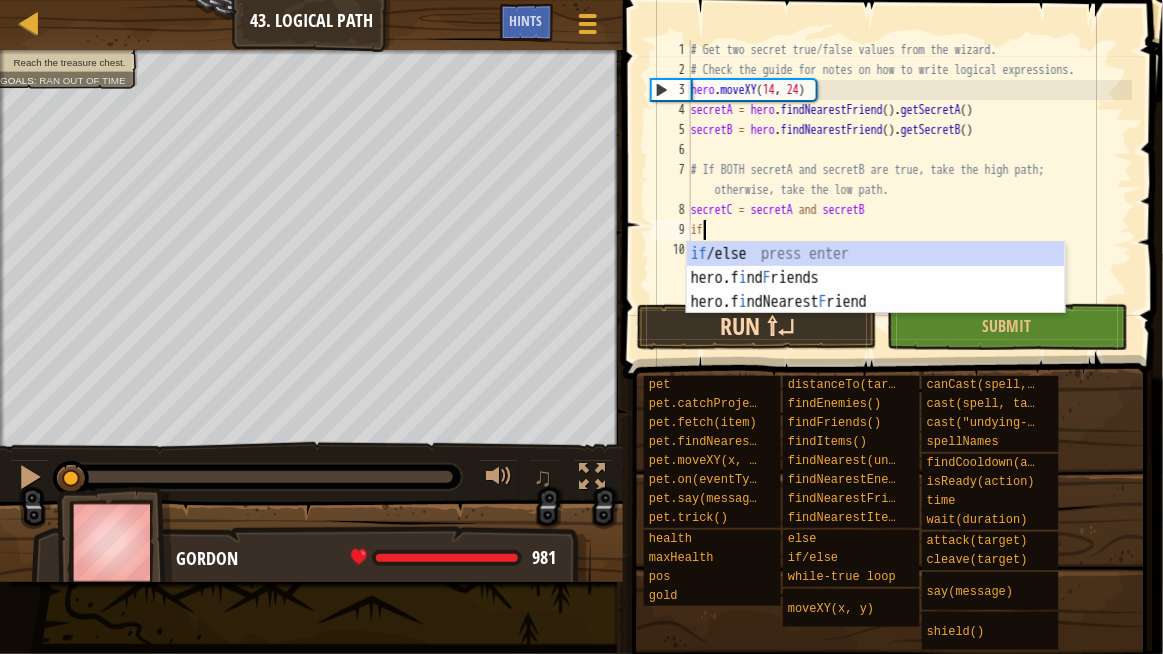 type on "i" 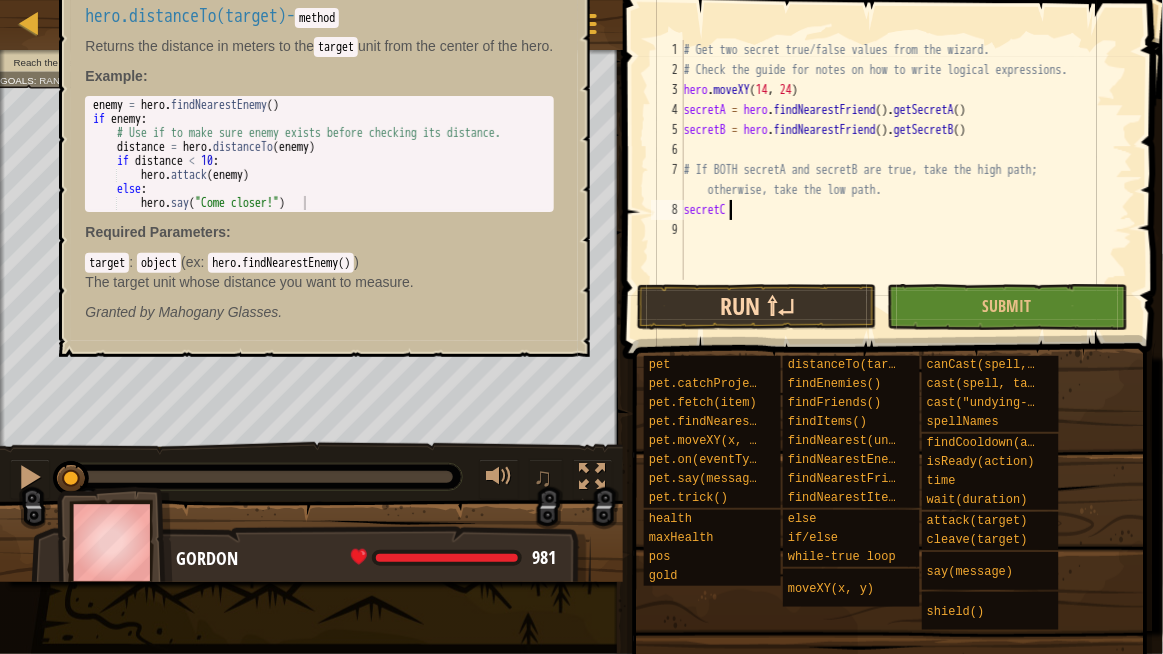 type on "s" 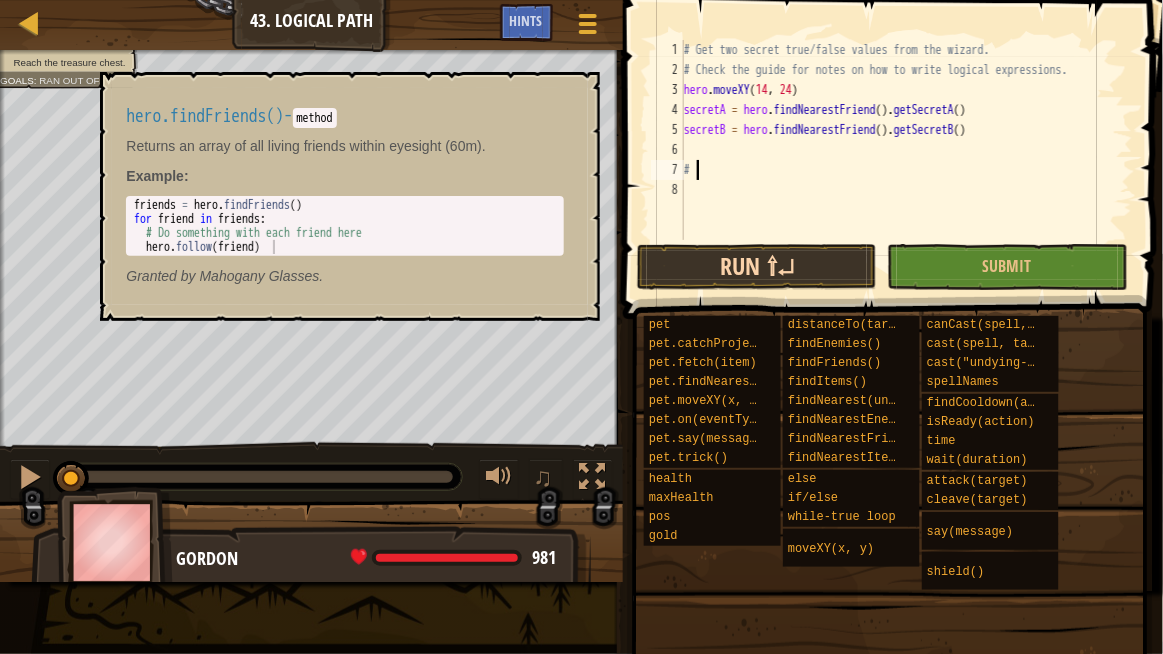 type on "#" 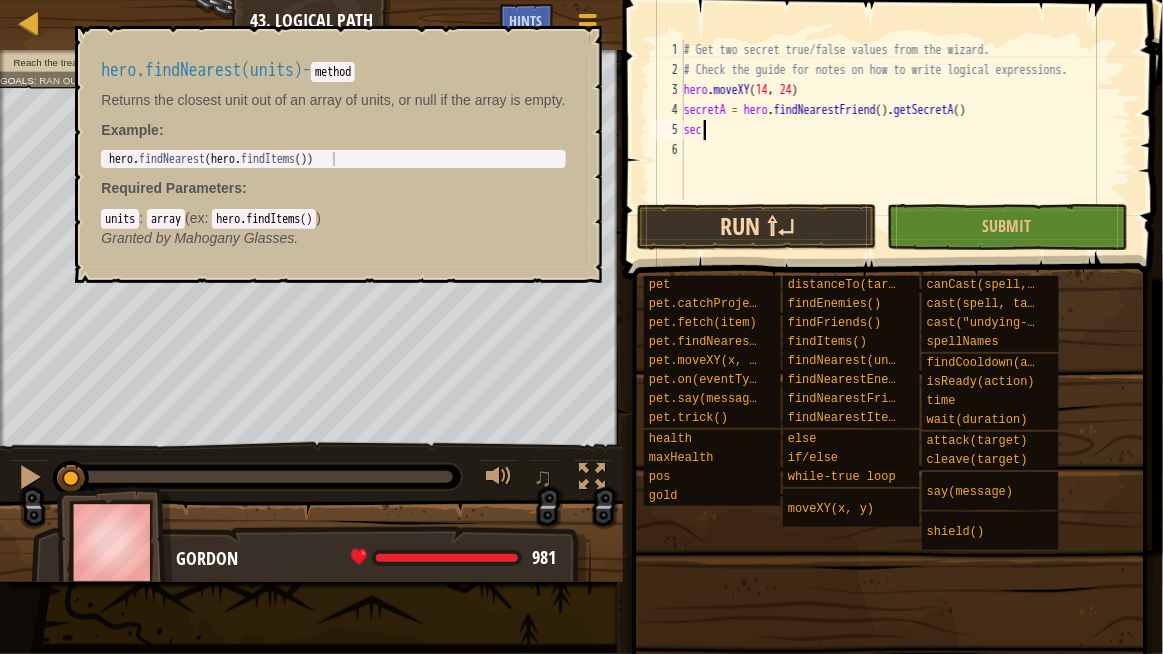 type on "s" 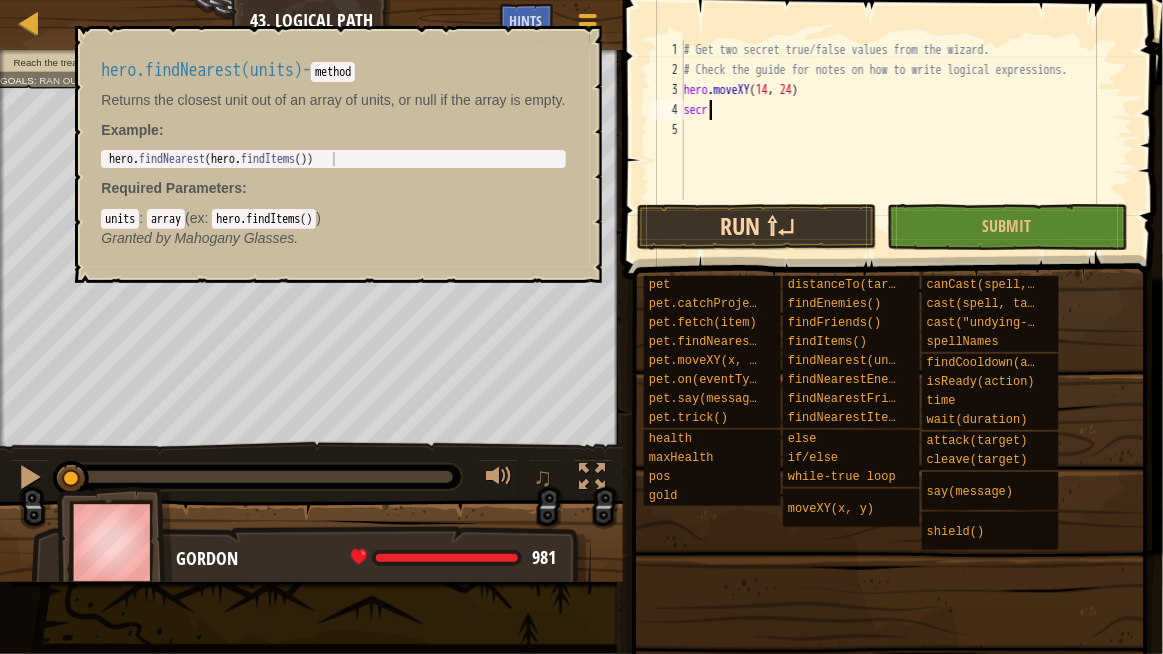 type on "s" 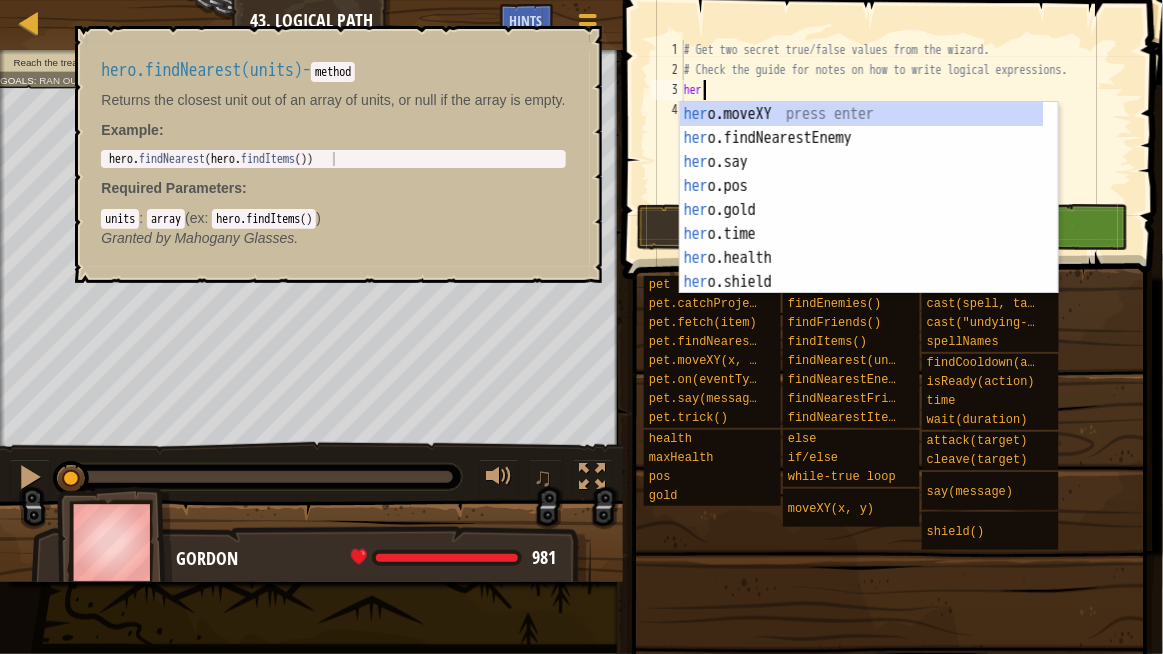 type on "h" 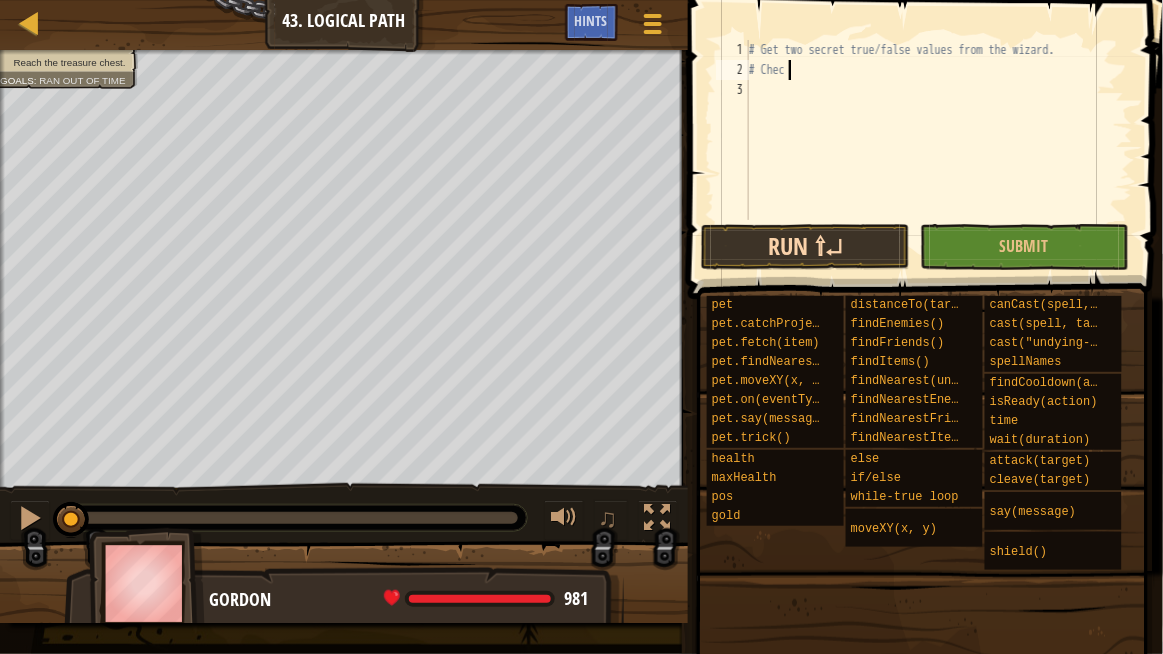 type on "#" 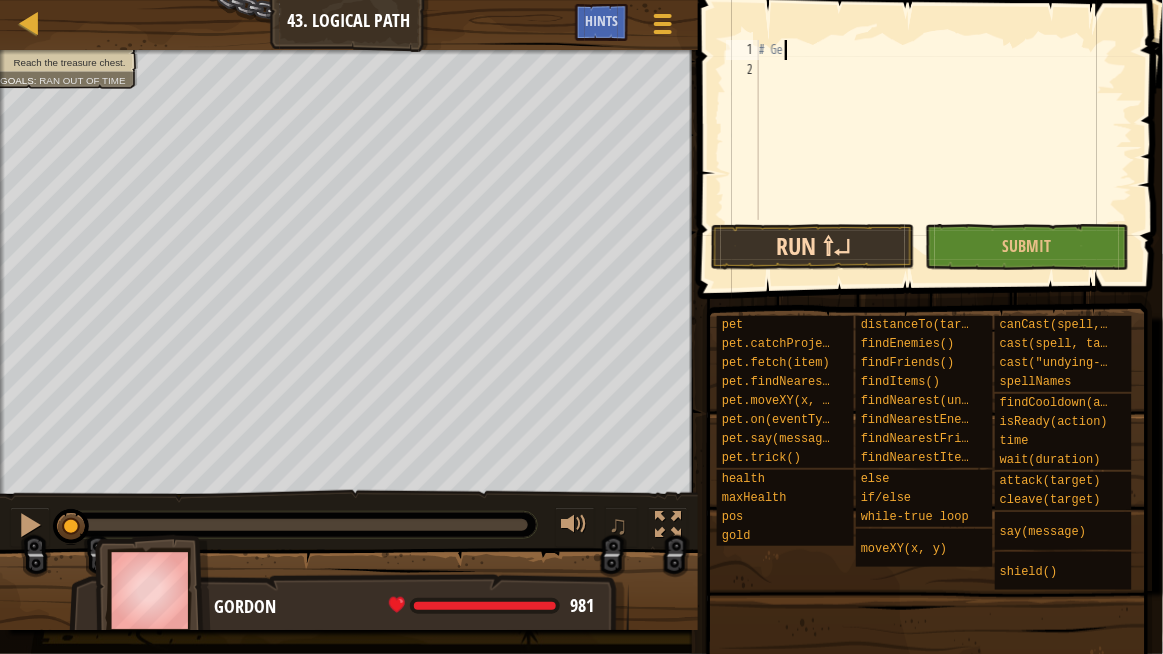type on "#" 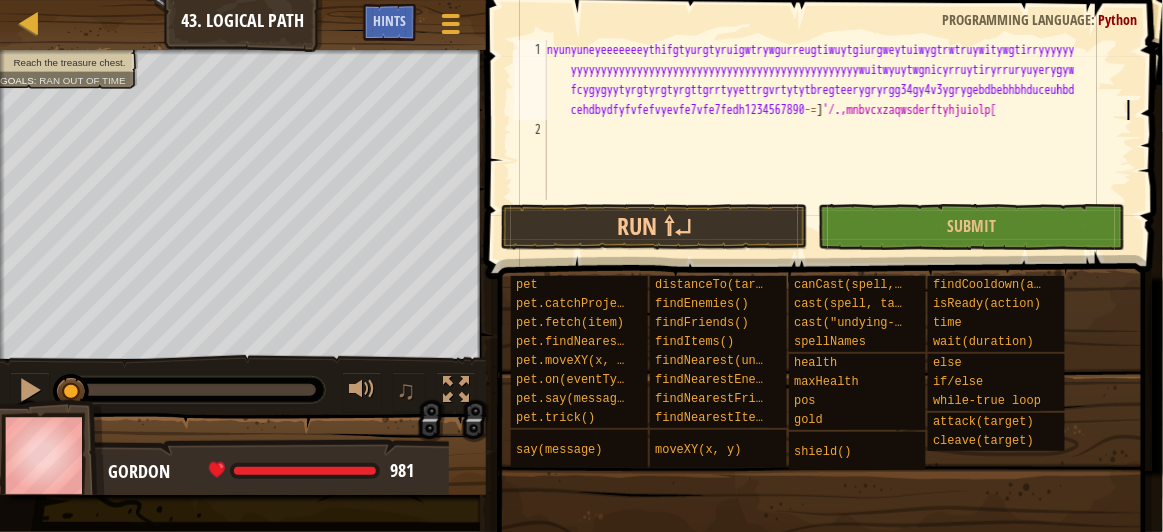 scroll, scrollTop: 9, scrollLeft: 186, axis: both 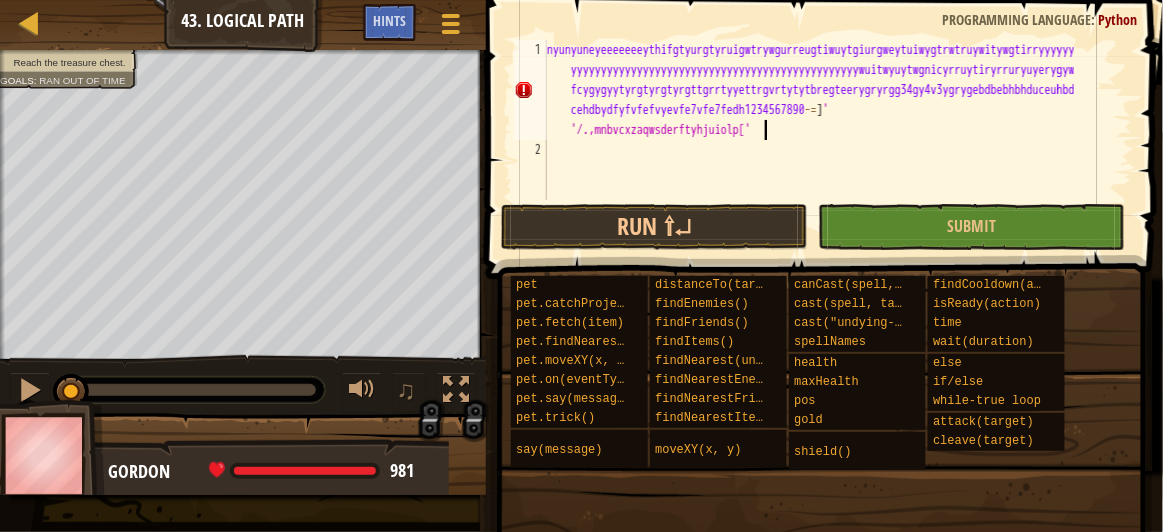 type on "nyunyuneyeeeeeeeythifgtyurgtyruigwtrywgurreugtiwuytgiurgweytuiwygtrwtruywitywgtirryyyyyyyyyyyyyyyyyyyyyyyyyyyyyyyyyyyyyyyyyyyyyyyyyyyyyywuitwyuytwgnicyrruytiryrruryuyerygywfcygygyytyrgtyrgtyrgttgrrtyyettrgvrtytytbregteerygryrgg34gy4v3ygrygebdbebhbhduceuhbdcehdbydfyfvfefvyevfe7vfe7fedhvesegbhnujimk1234567890-=]'/.,mnbvcxzaqwsderftyhjuiolp['" 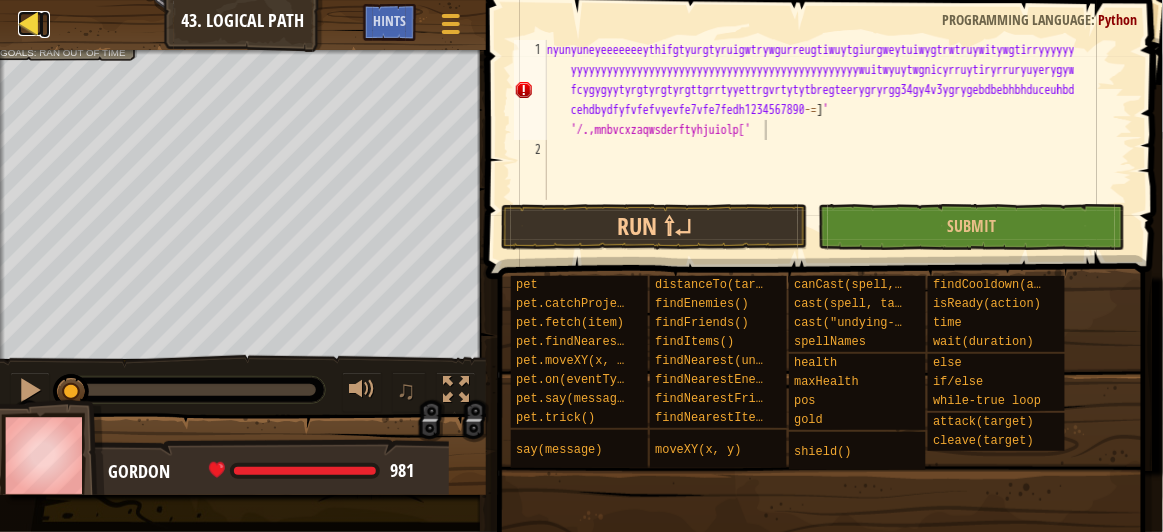 click at bounding box center (30, 23) 